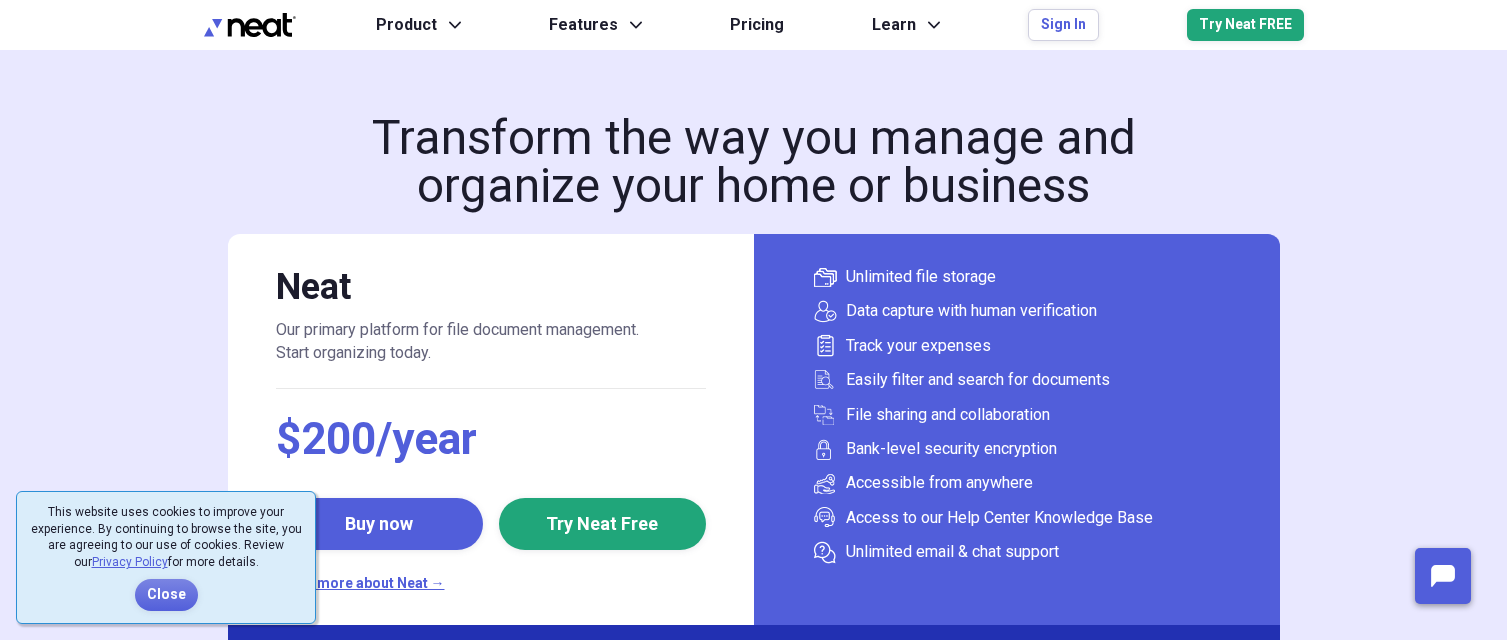 scroll, scrollTop: 0, scrollLeft: 0, axis: both 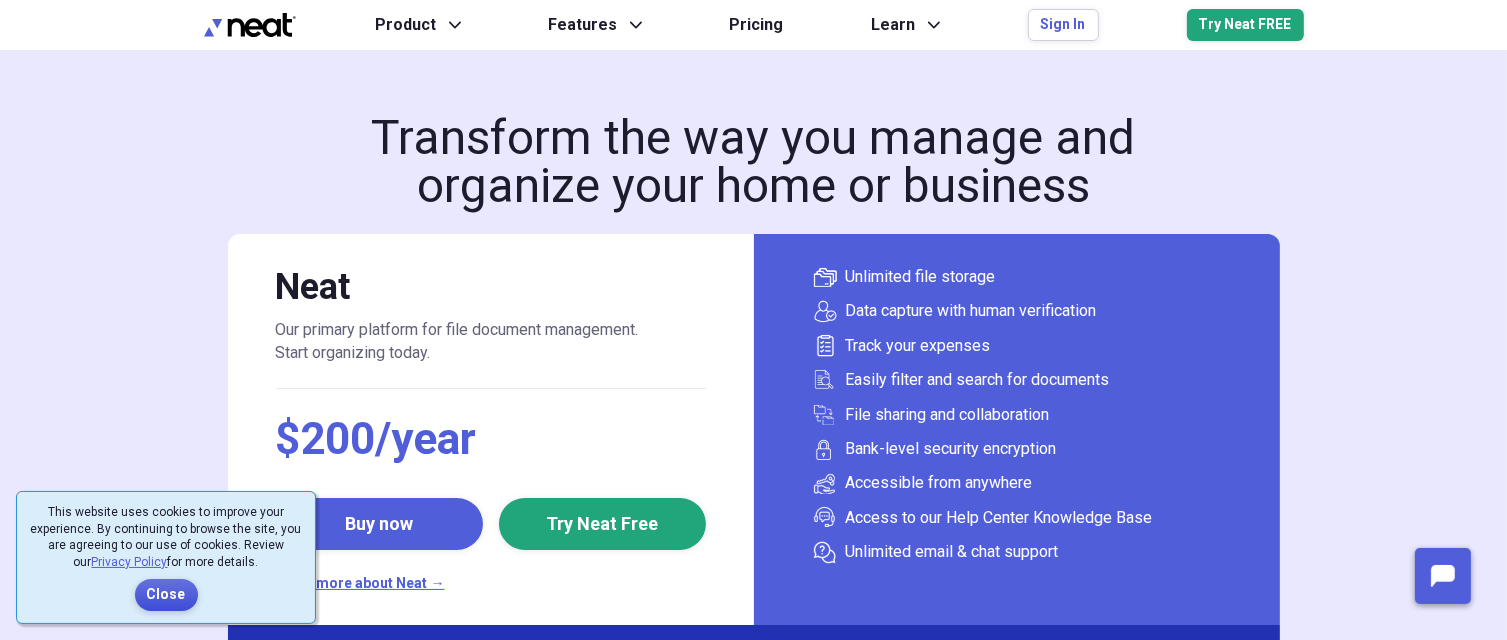 click on "Close" at bounding box center (166, 595) 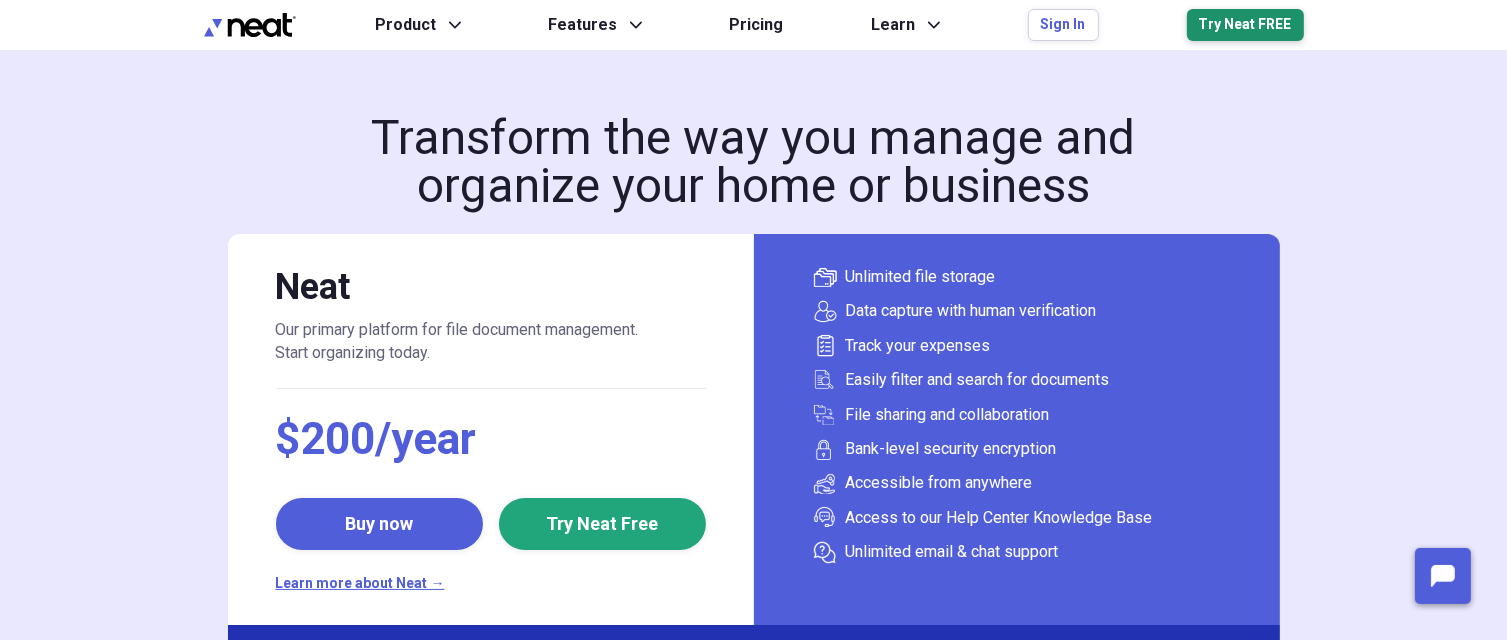 click on "Try Neat FREE" at bounding box center (1245, 25) 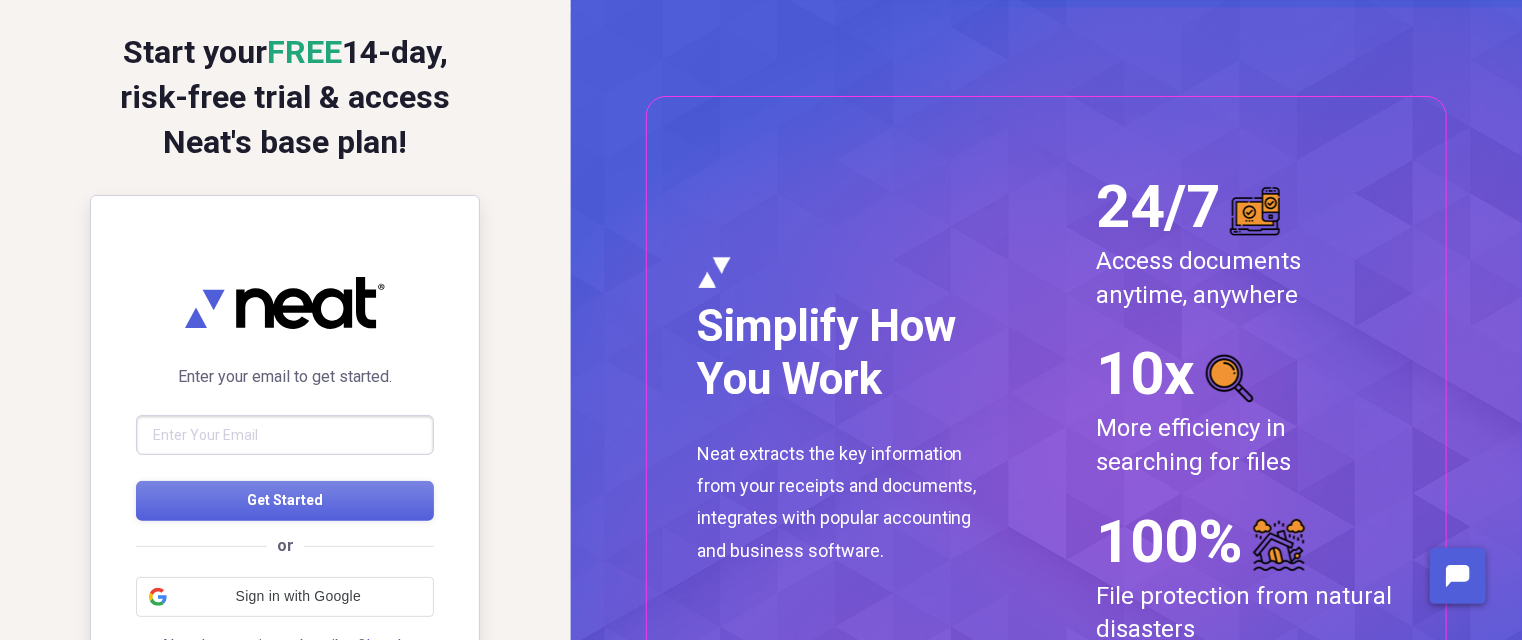 scroll, scrollTop: 0, scrollLeft: 0, axis: both 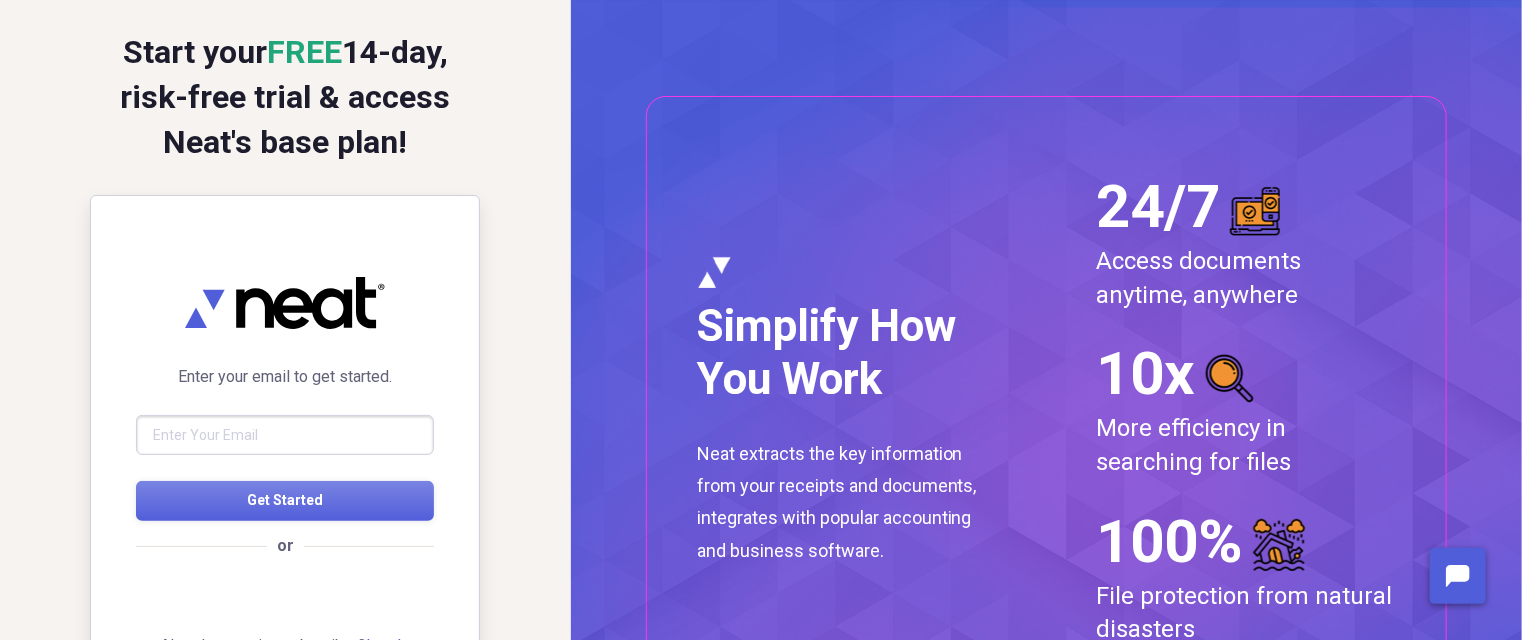 click at bounding box center [285, 435] 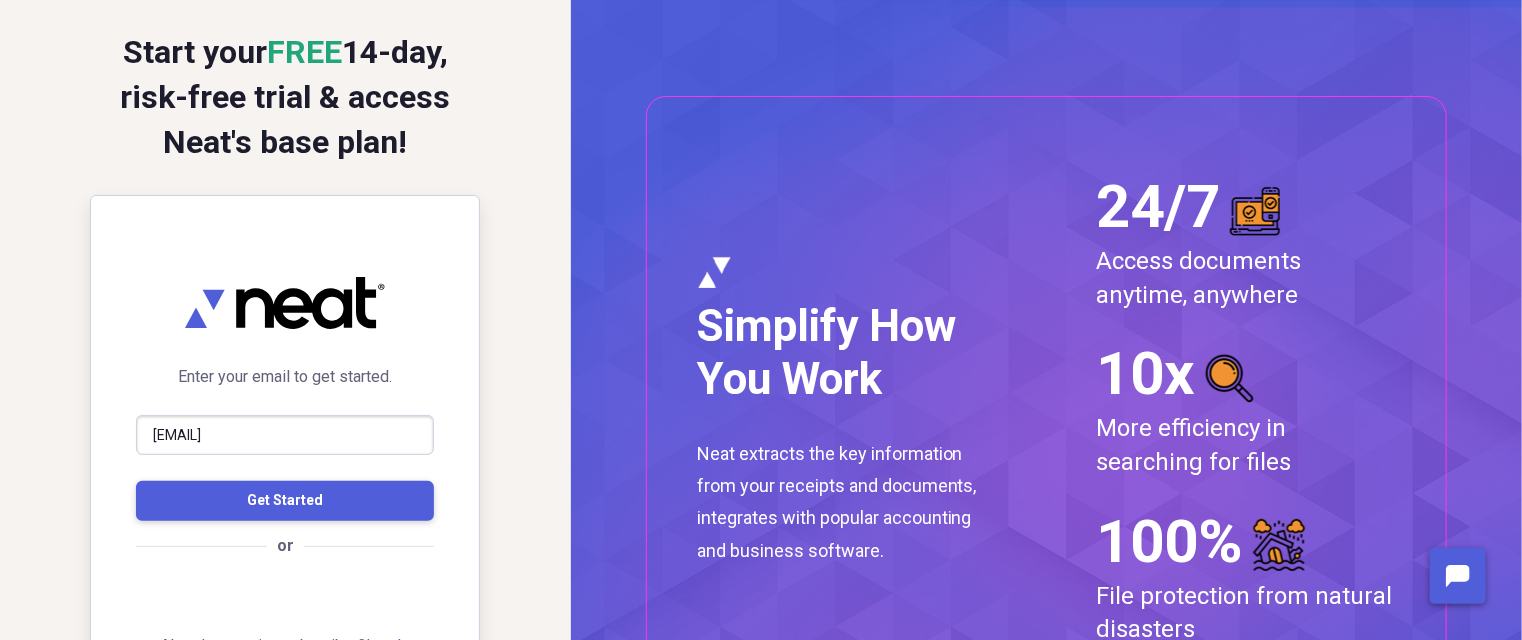 type on "[EMAIL]" 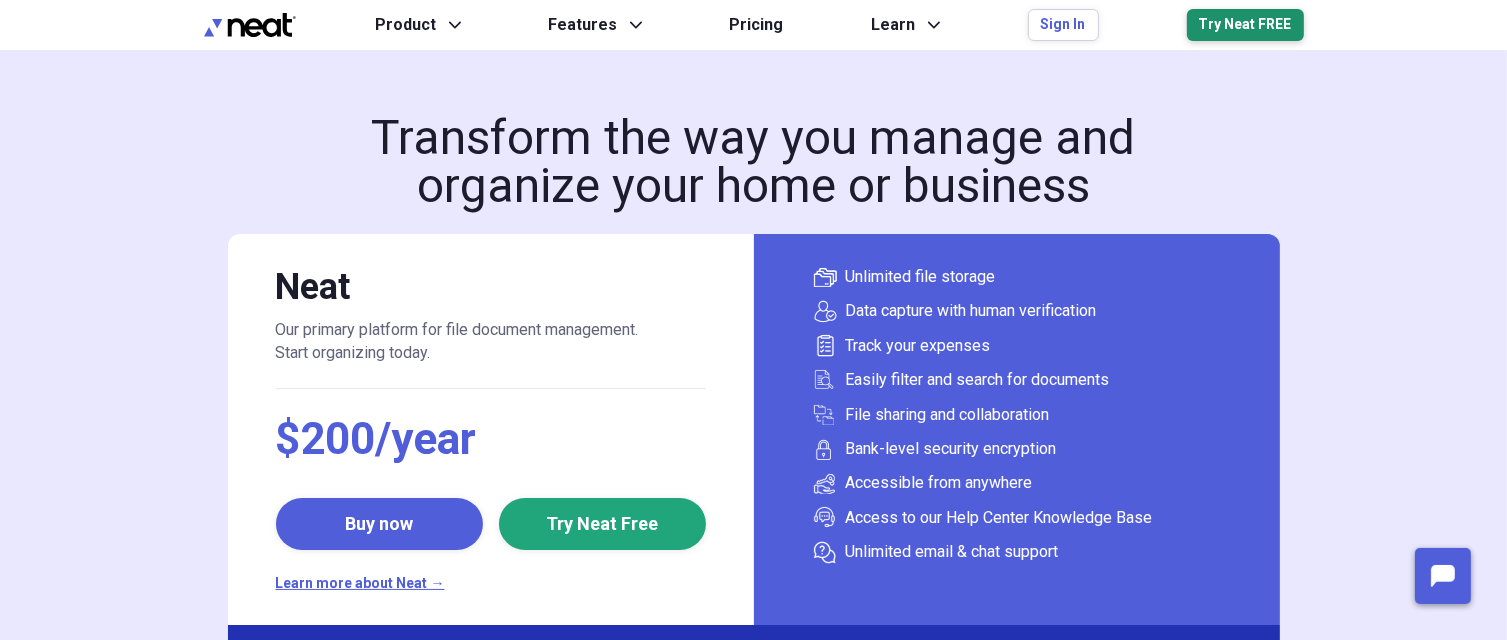 click on "Try Neat FREE" at bounding box center [1245, 25] 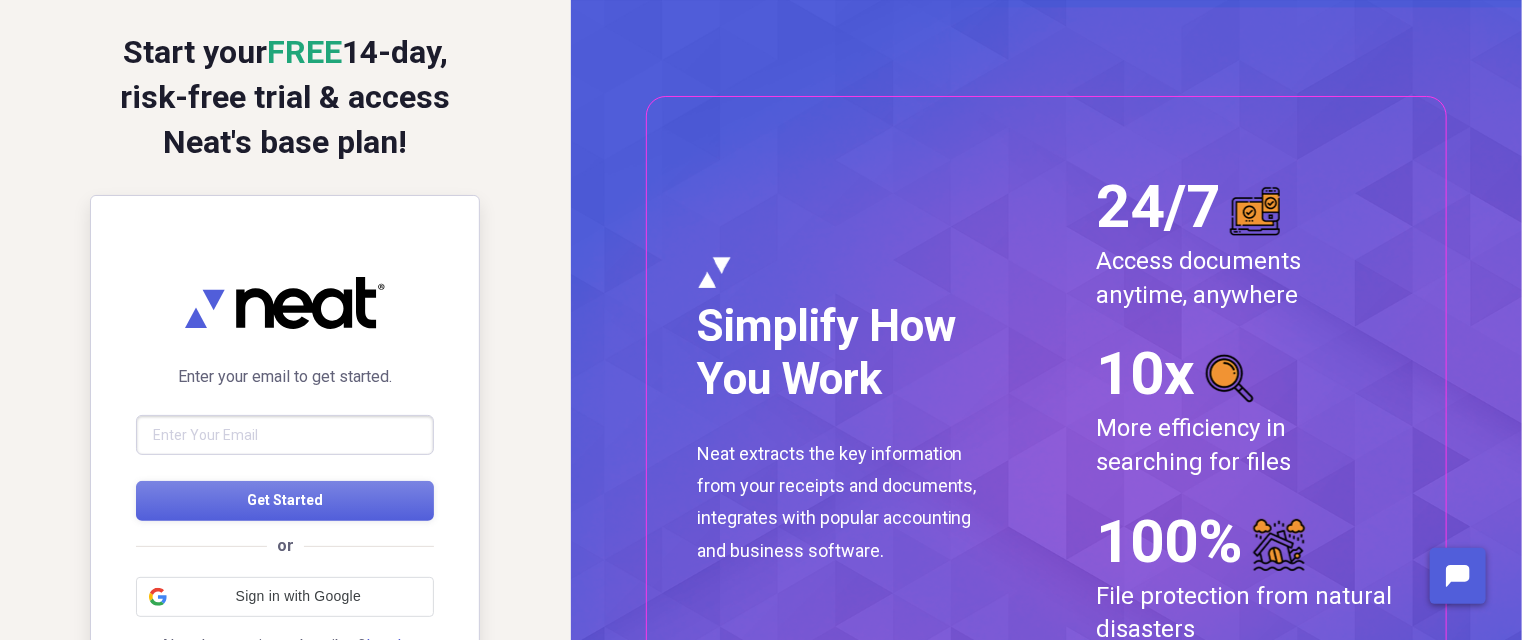 scroll, scrollTop: 0, scrollLeft: 0, axis: both 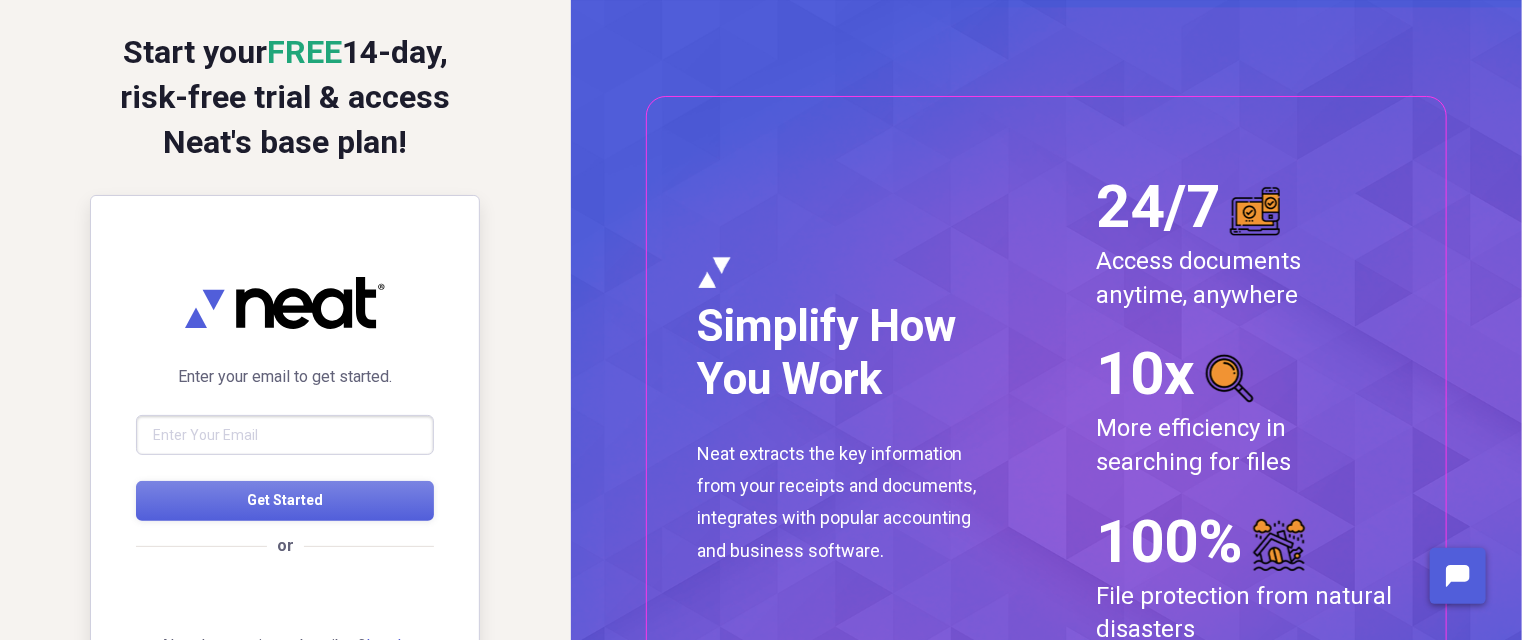 drag, startPoint x: 335, startPoint y: 412, endPoint x: 322, endPoint y: 431, distance: 23.021729 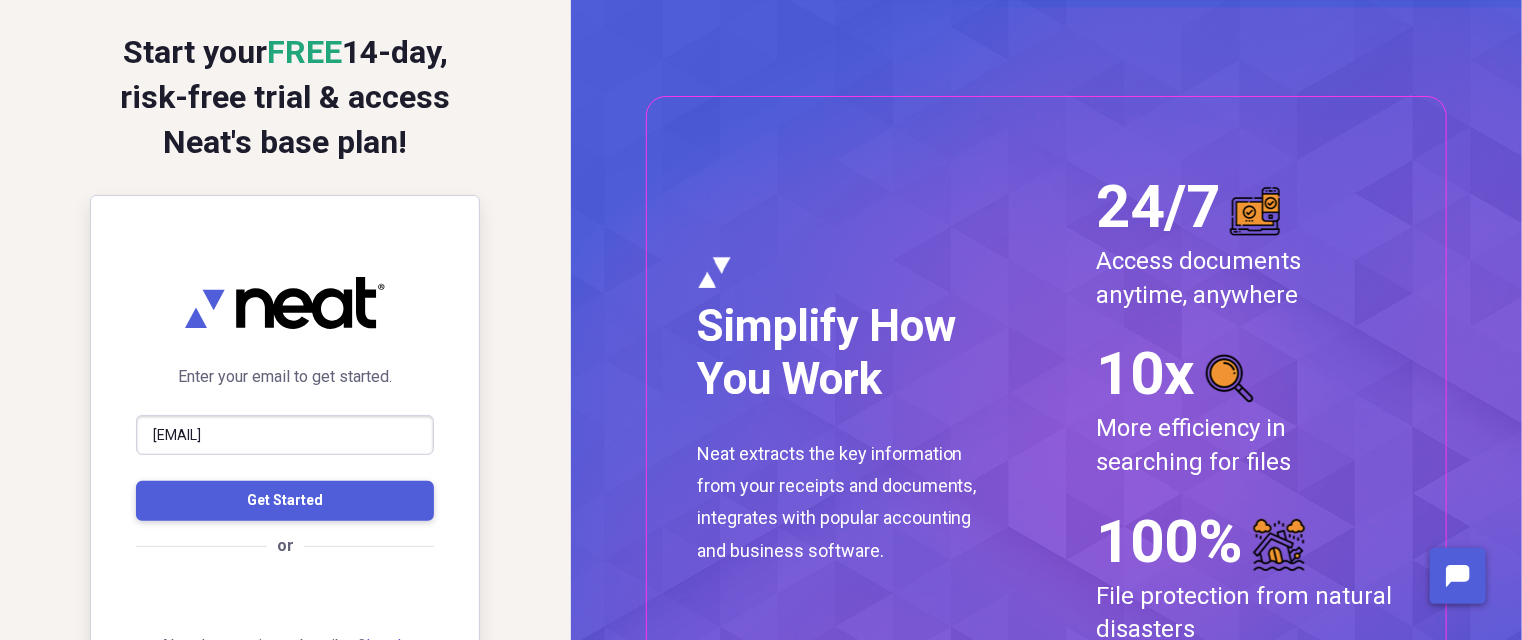 type on "[EMAIL]" 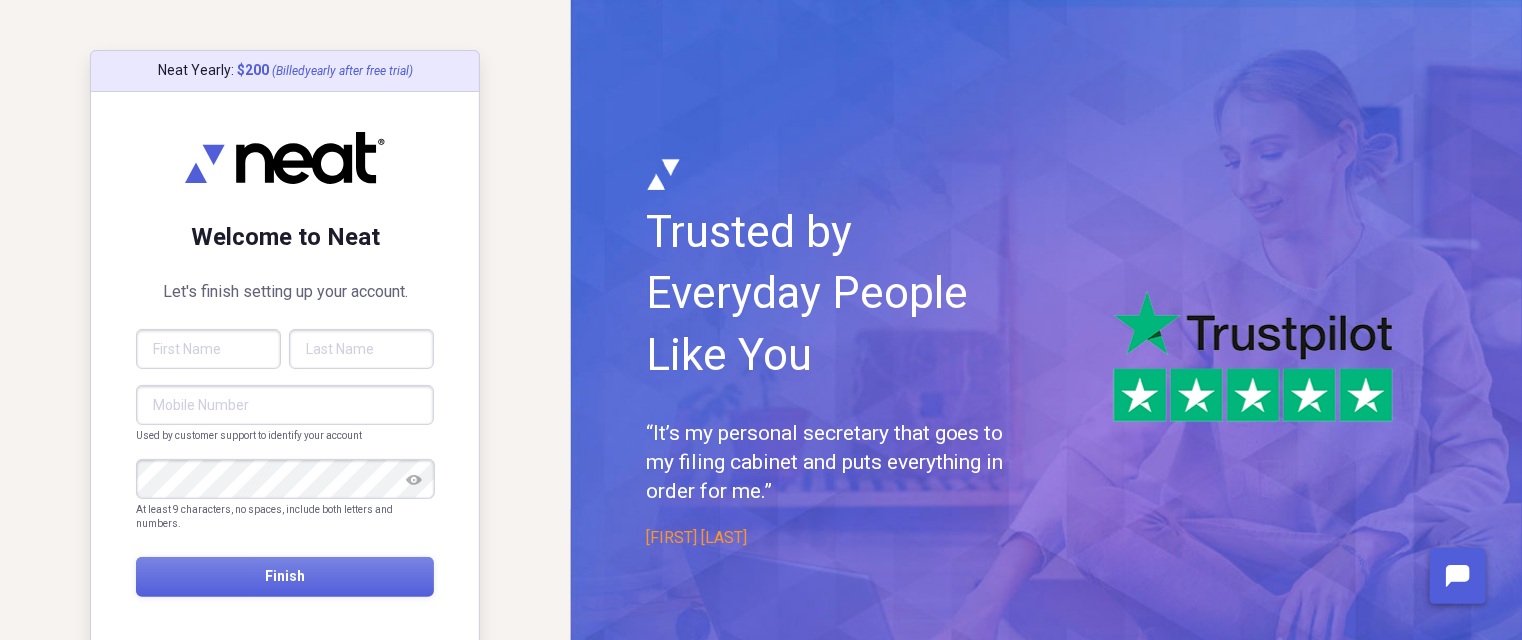 click at bounding box center [208, 349] 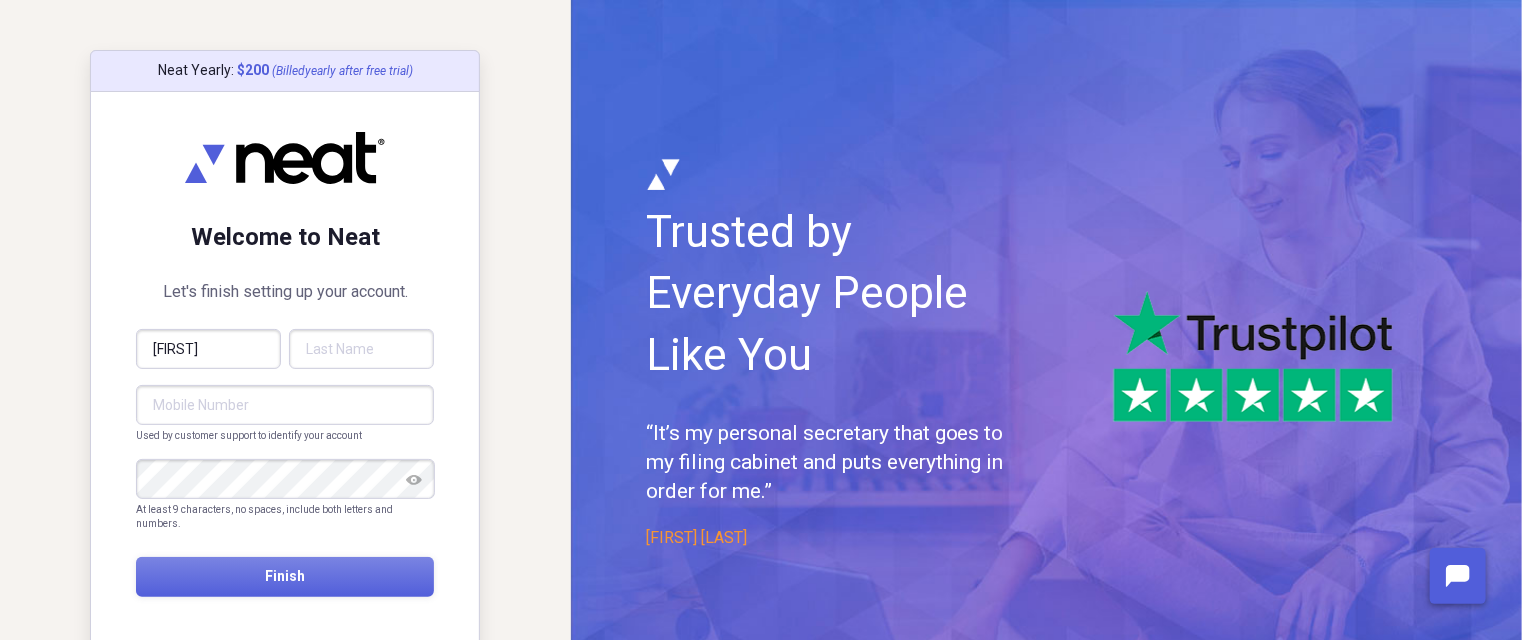 type on "[FIRST]" 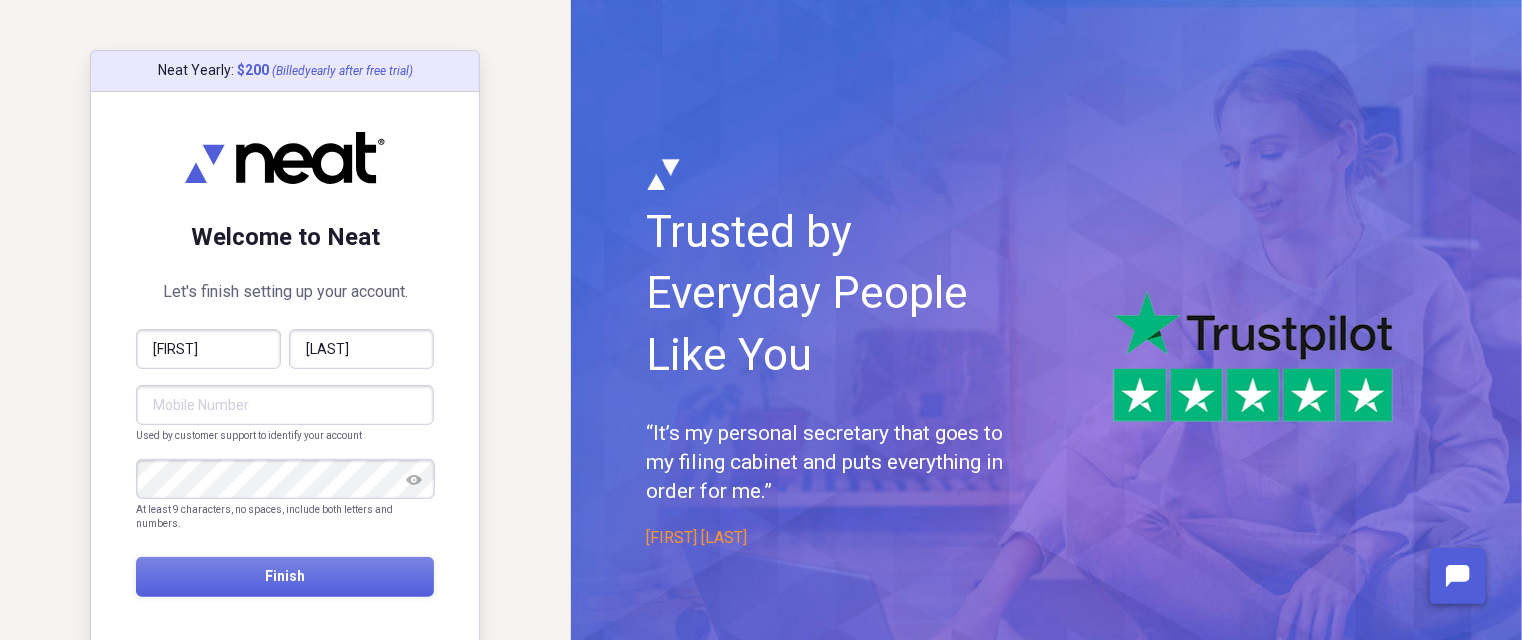 type on "[LAST]" 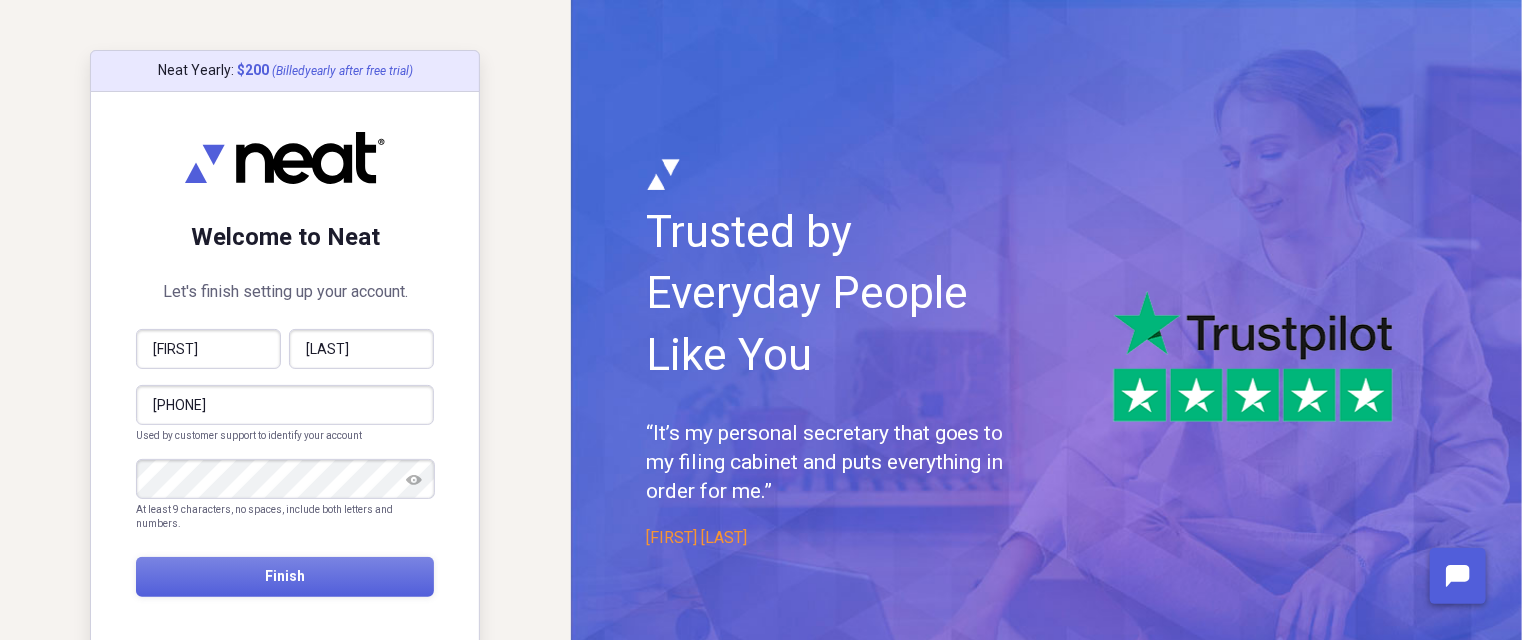 type on "[PHONE]" 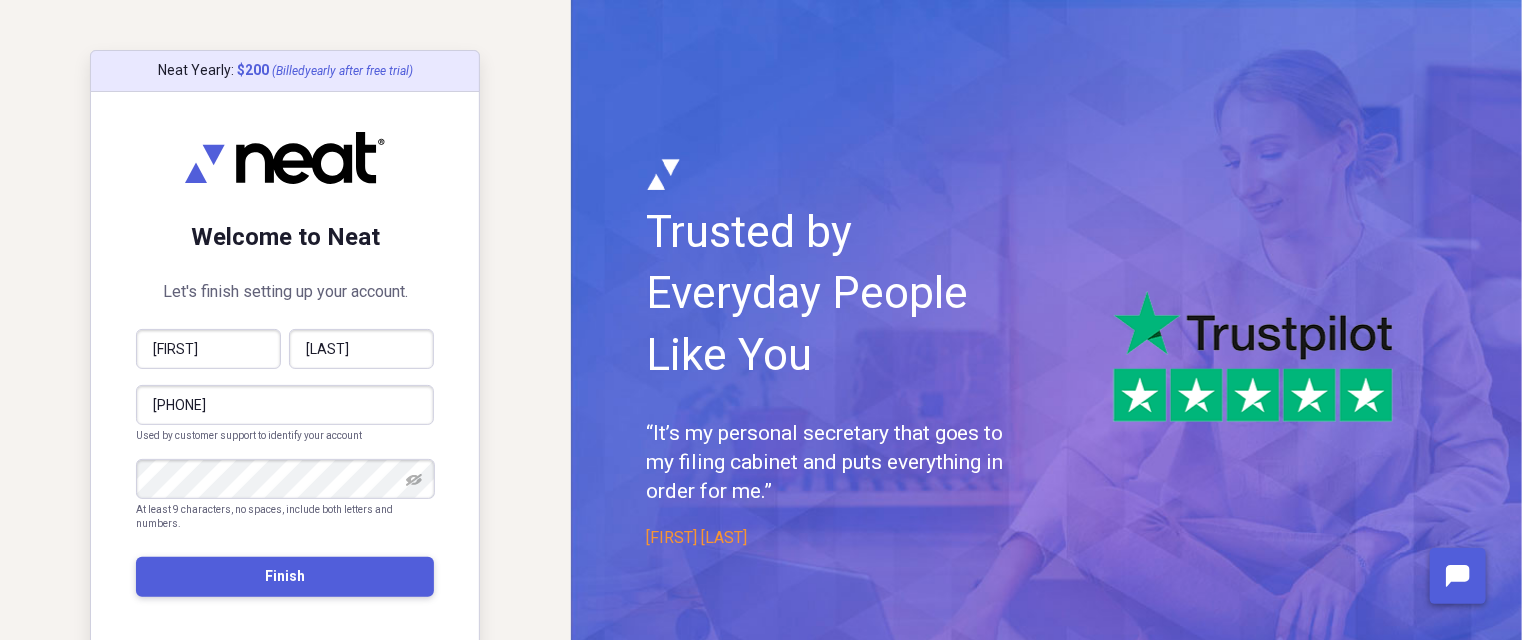 click on "Finish" at bounding box center (285, 577) 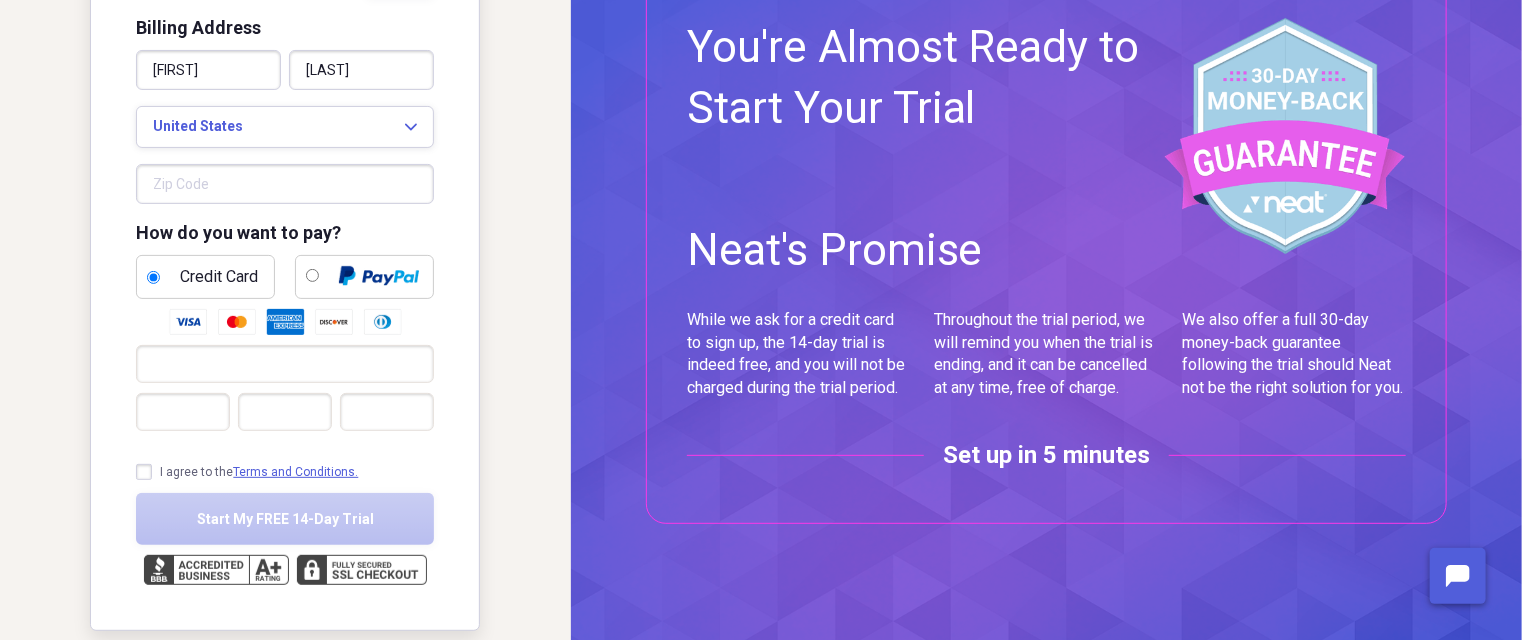 scroll, scrollTop: 176, scrollLeft: 0, axis: vertical 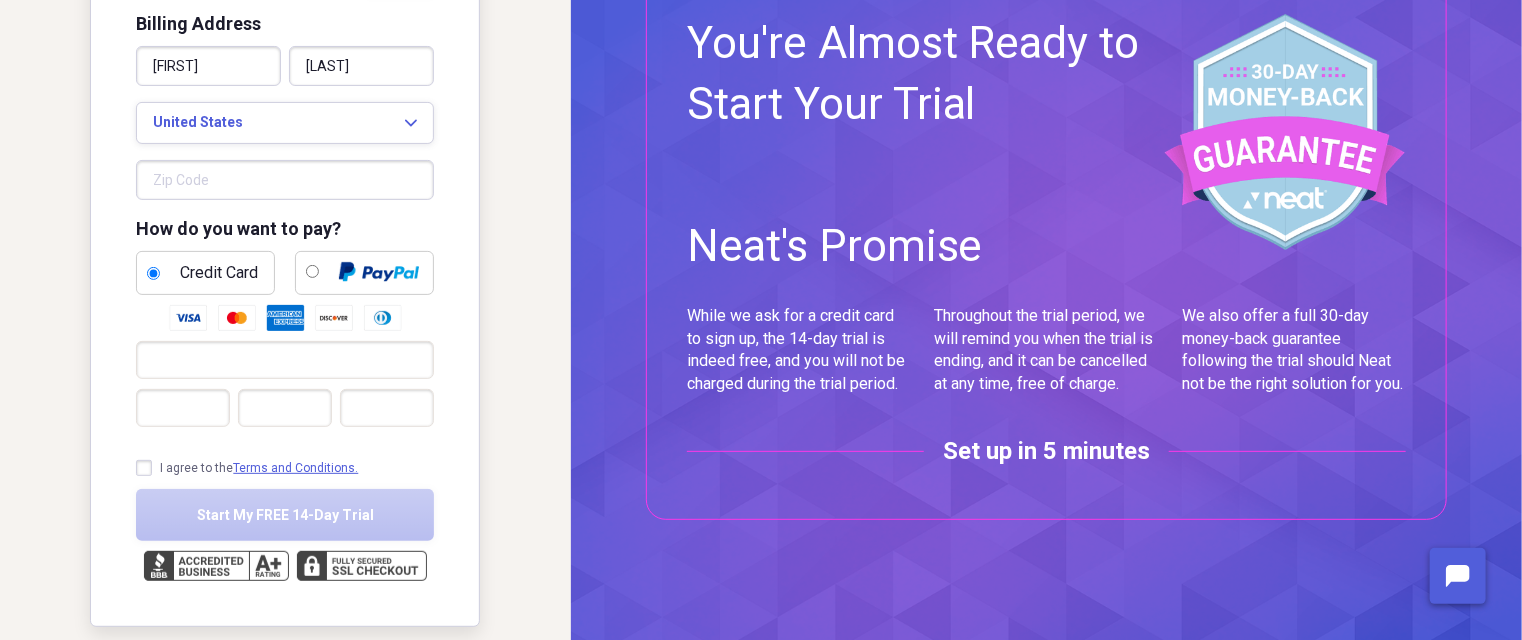 click at bounding box center [285, 180] 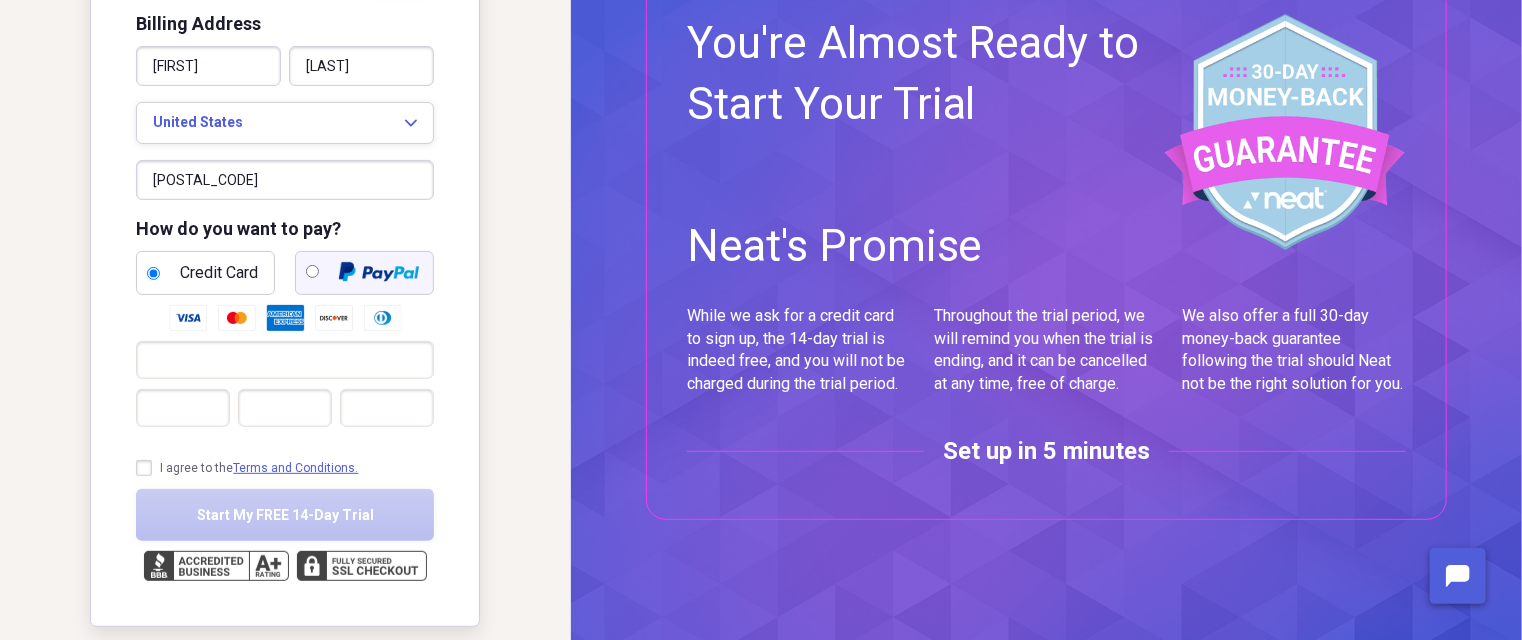 type on "[POSTAL_CODE]" 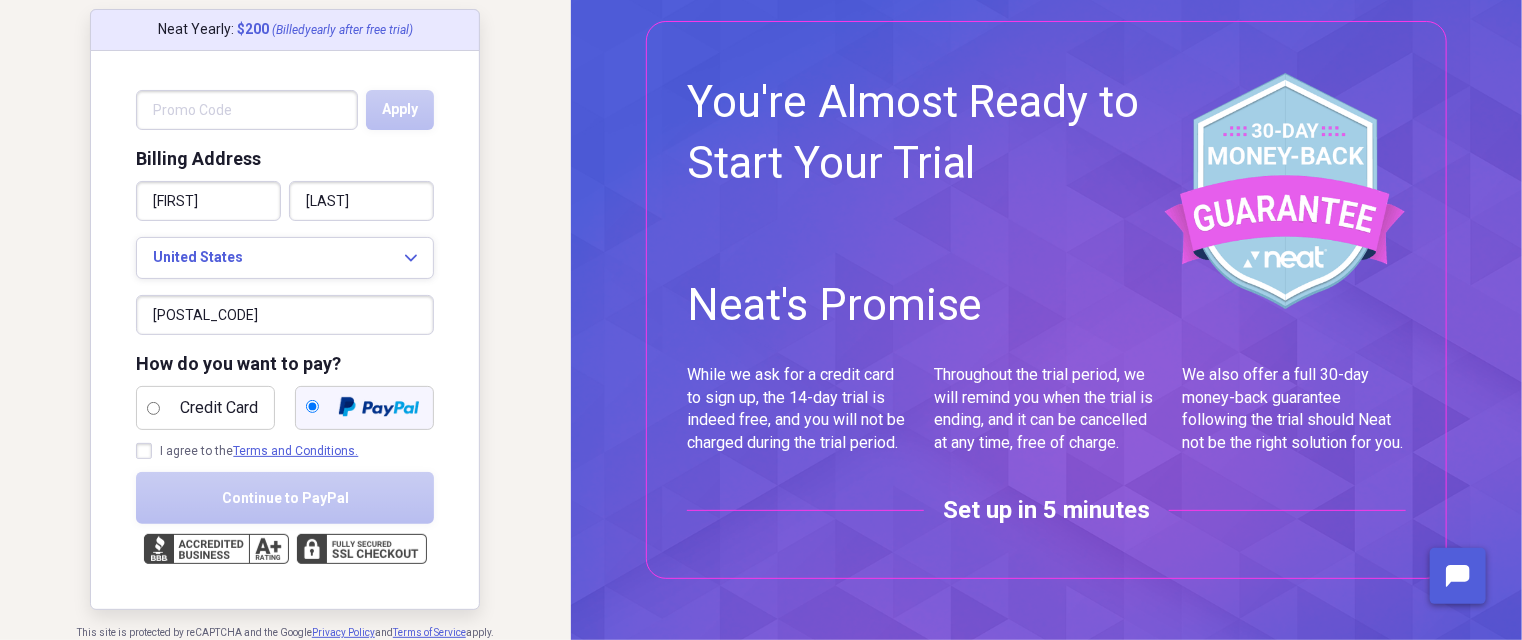 scroll, scrollTop: 40, scrollLeft: 0, axis: vertical 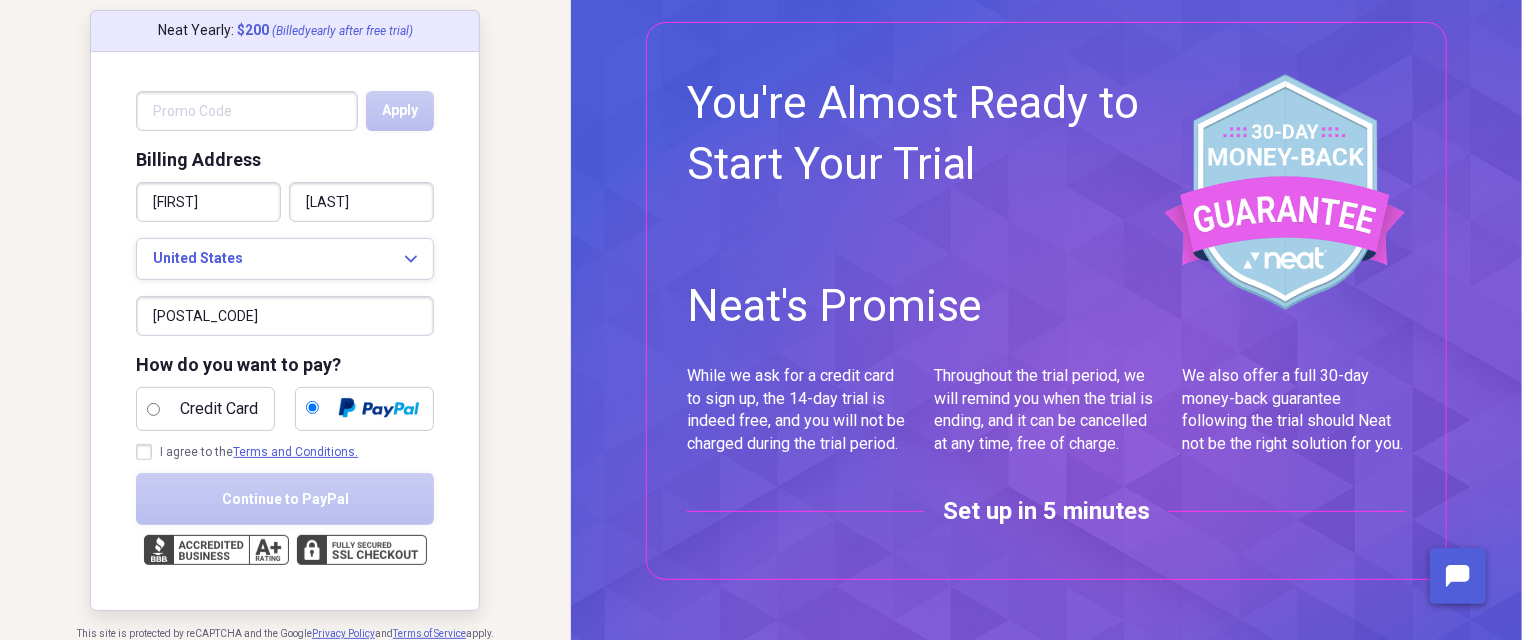 click on "I agree to the  Terms and Conditions." at bounding box center (247, 452) 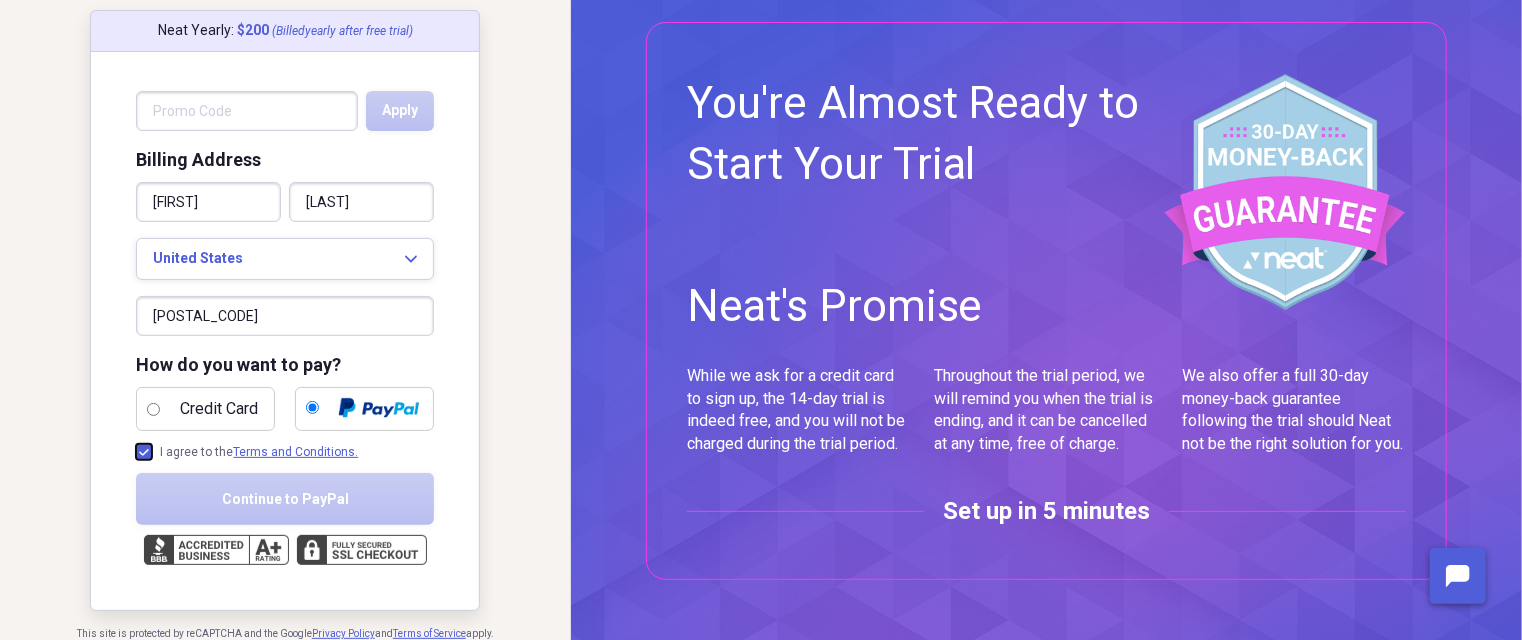 checkbox on "true" 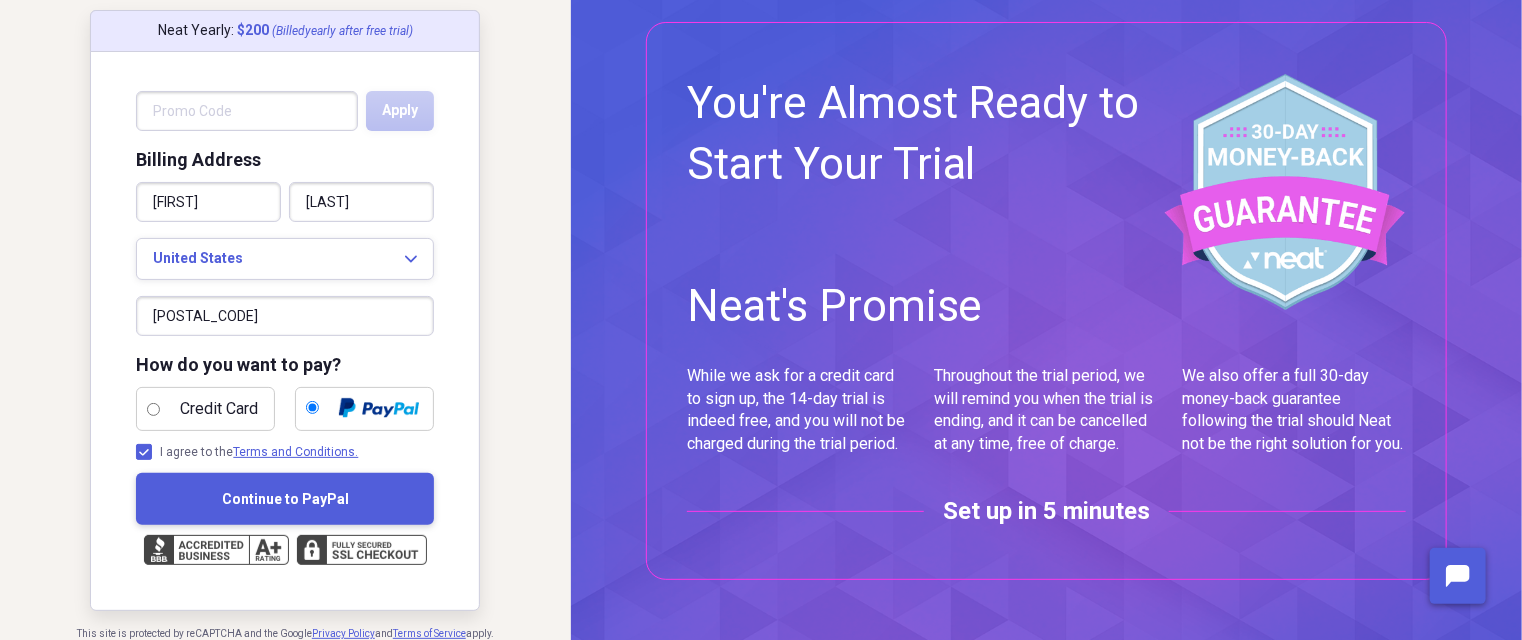 click on "Continue to PayPal" at bounding box center (285, 499) 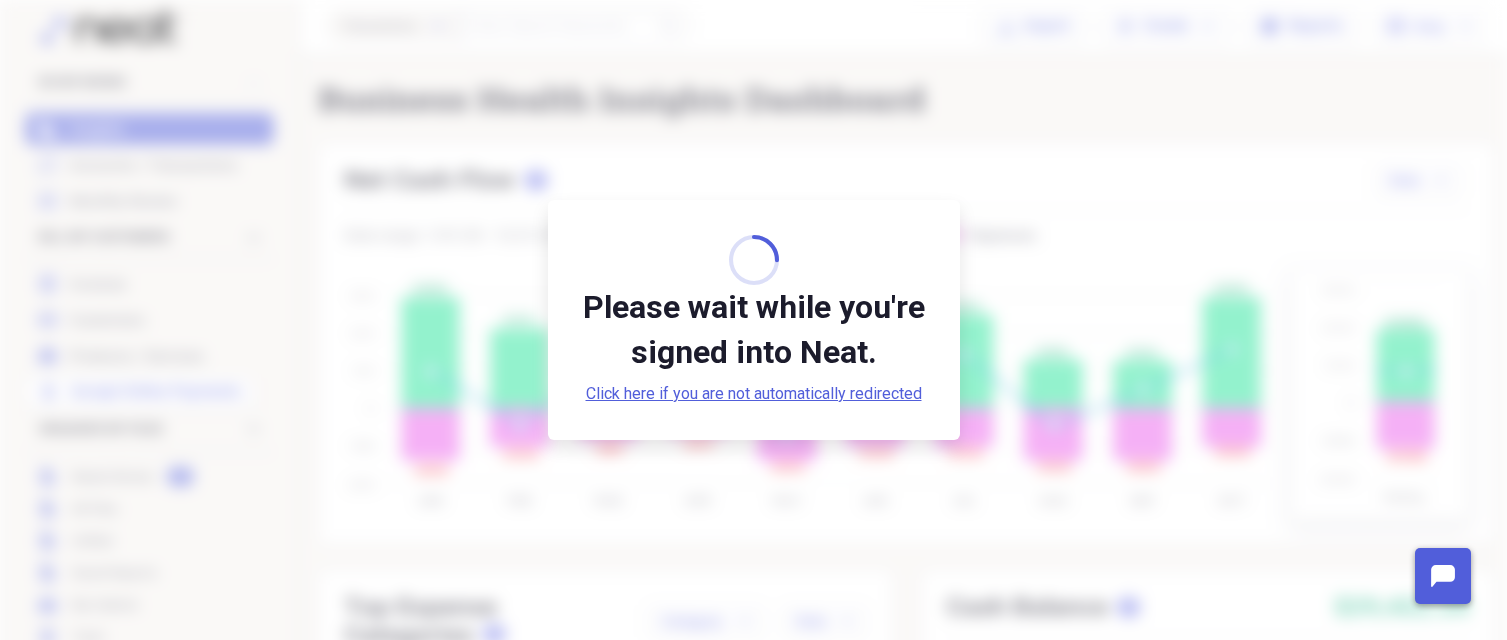 scroll, scrollTop: 0, scrollLeft: 0, axis: both 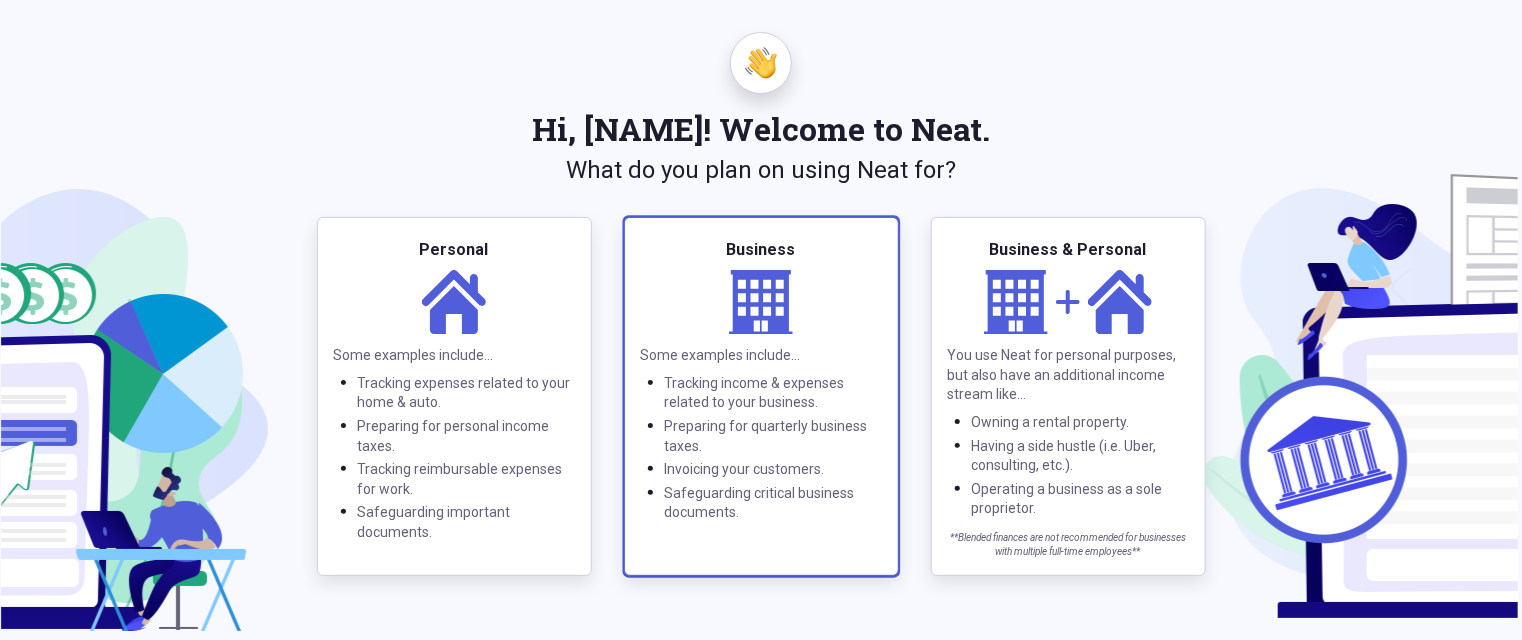 click on "Business" at bounding box center (761, 250) 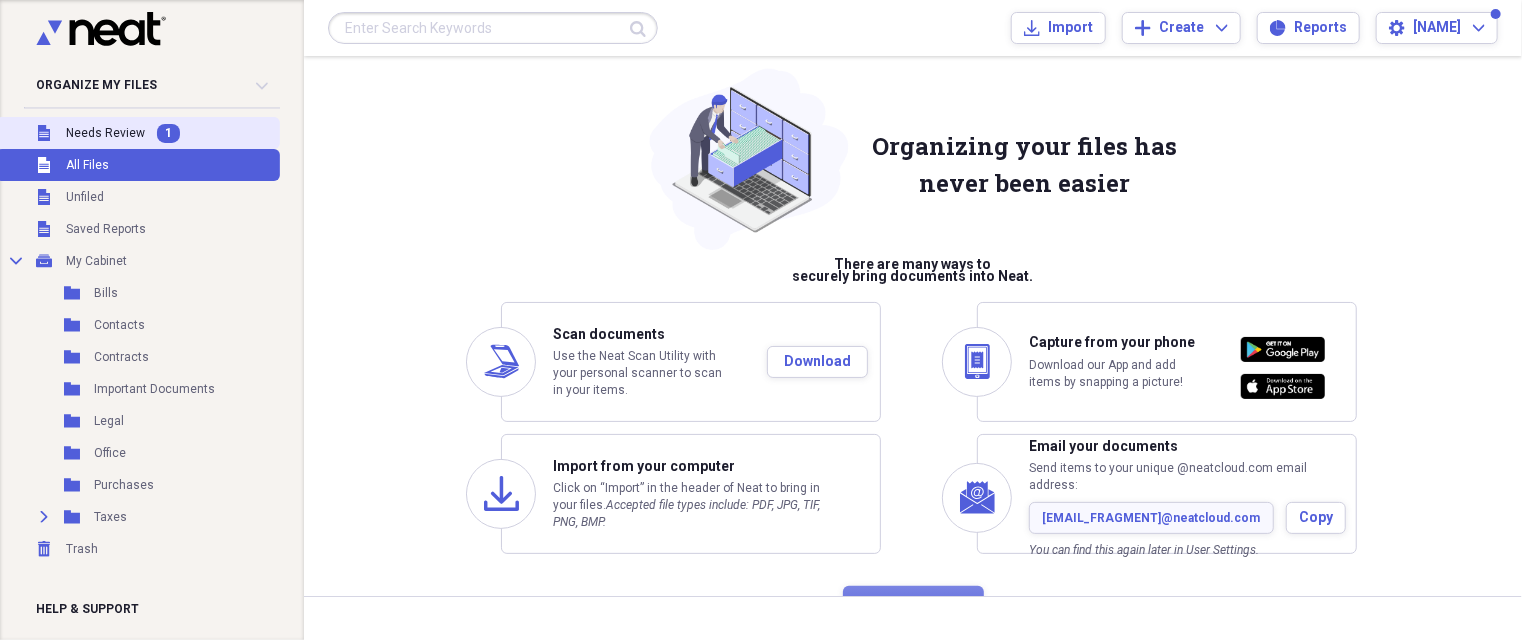 click on "Unfiled Needs Review 1" at bounding box center [138, 133] 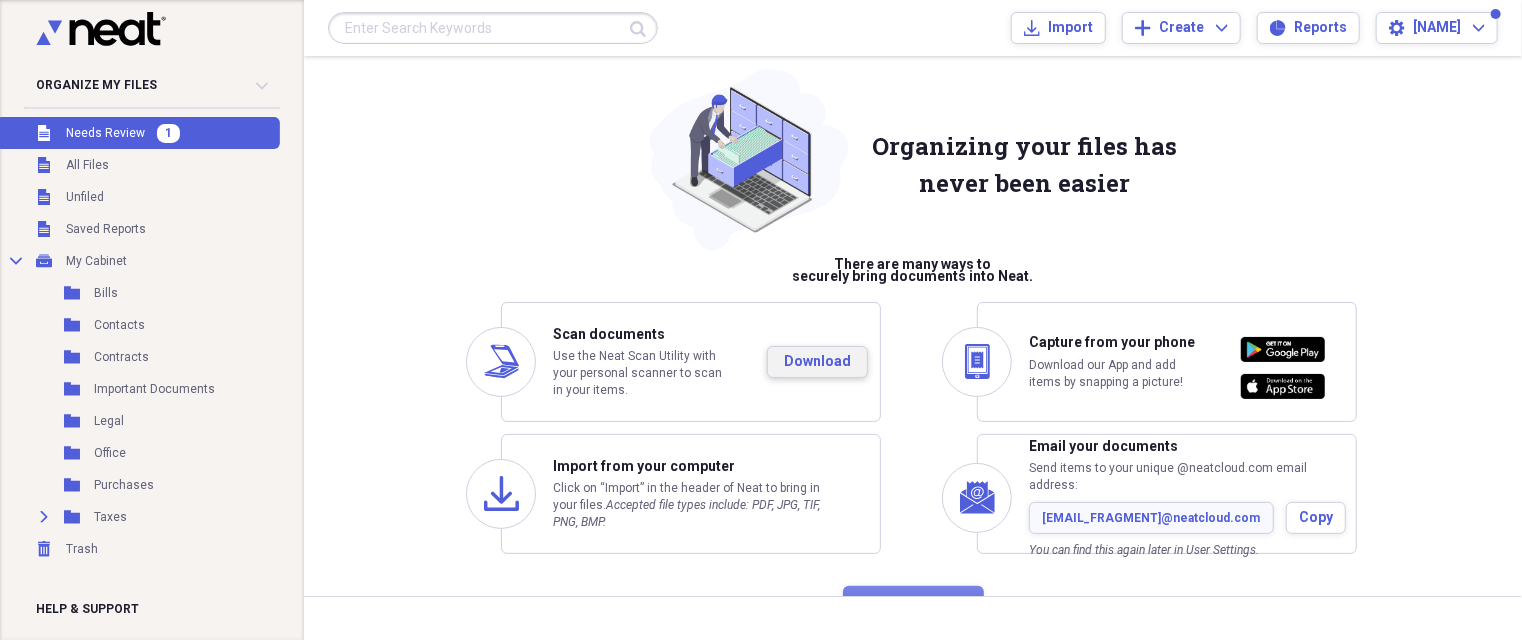 click on "Download" at bounding box center [817, 362] 